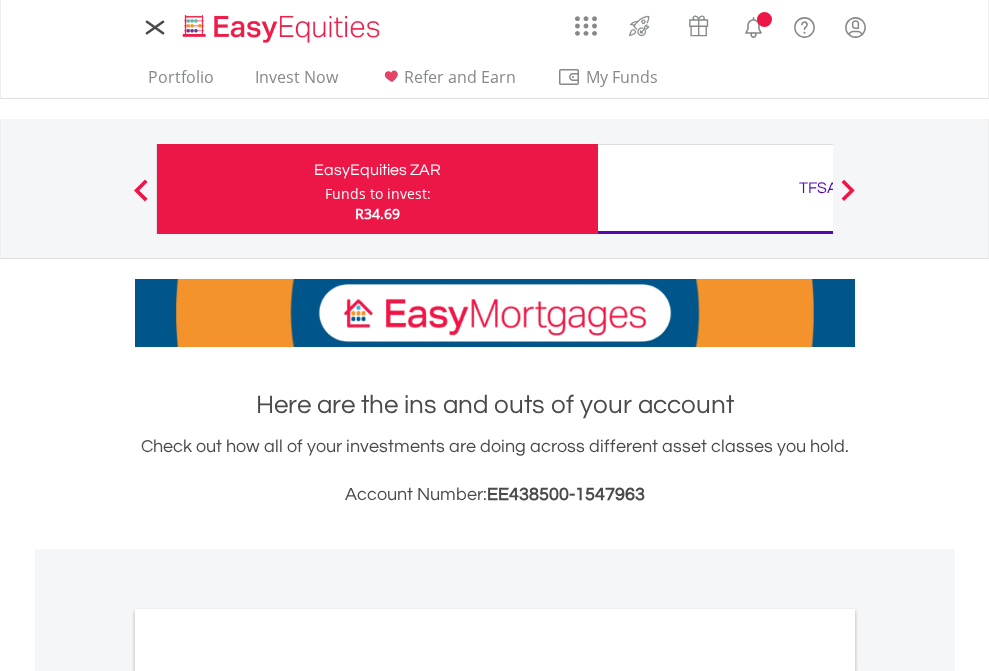 scroll, scrollTop: 0, scrollLeft: 0, axis: both 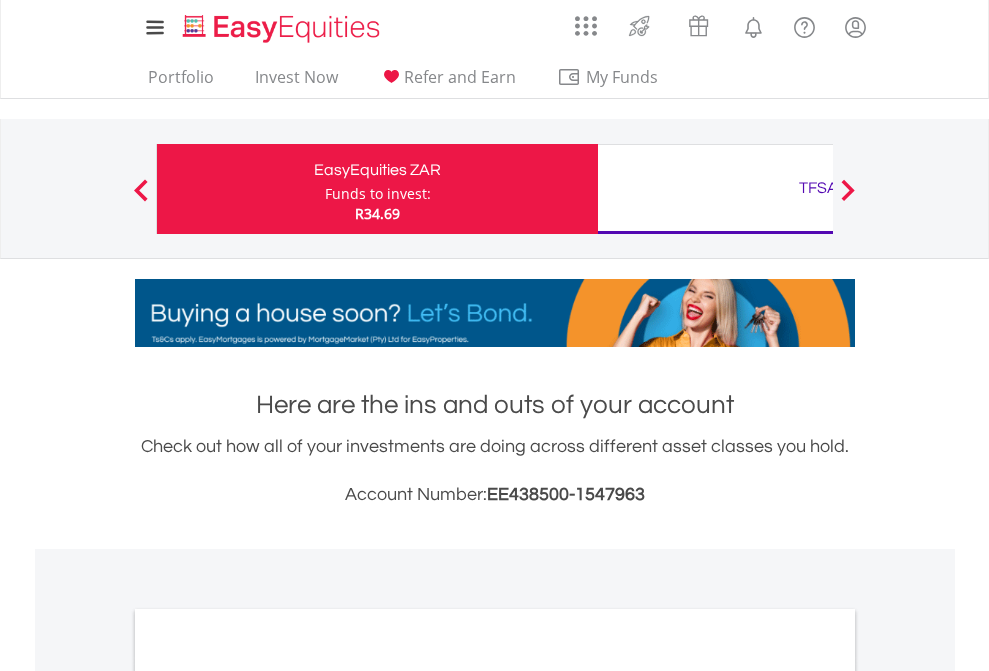 click on "Funds to invest:" at bounding box center (378, 194) 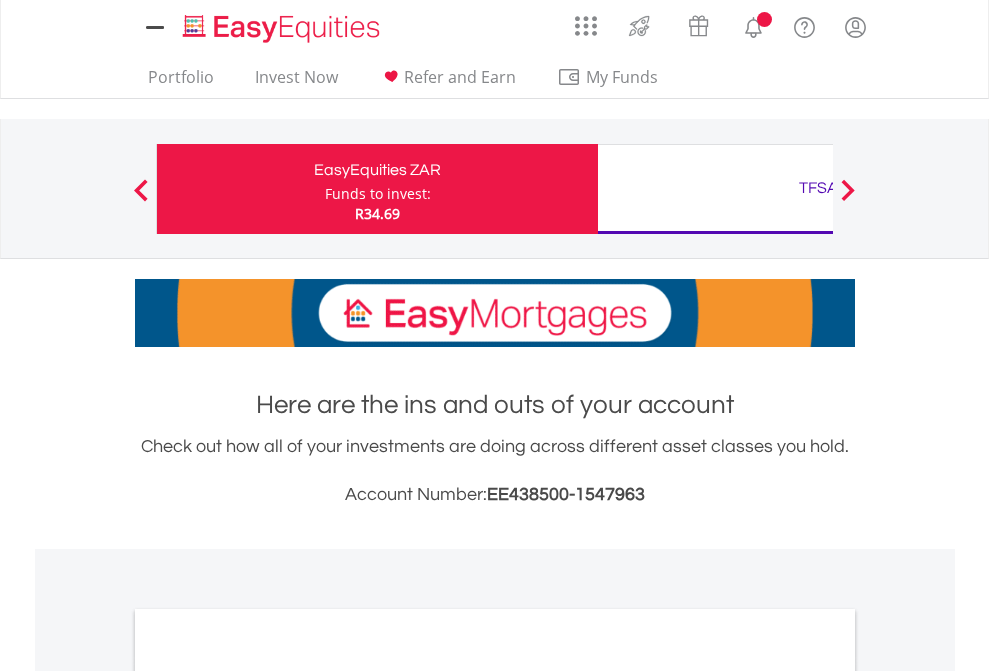 scroll, scrollTop: 0, scrollLeft: 0, axis: both 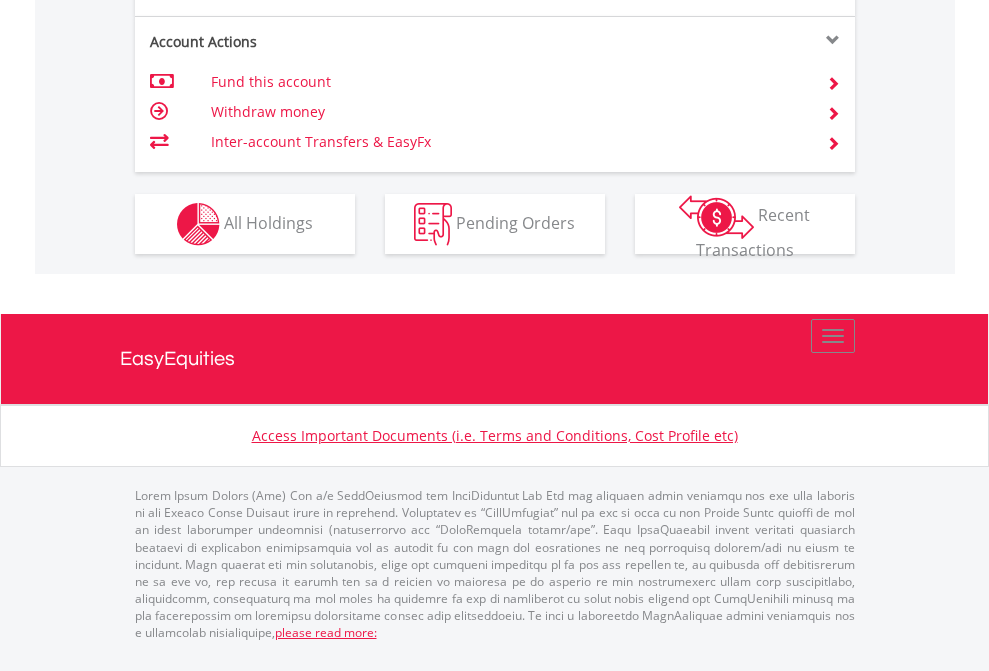 click on "Investment types" at bounding box center [706, -337] 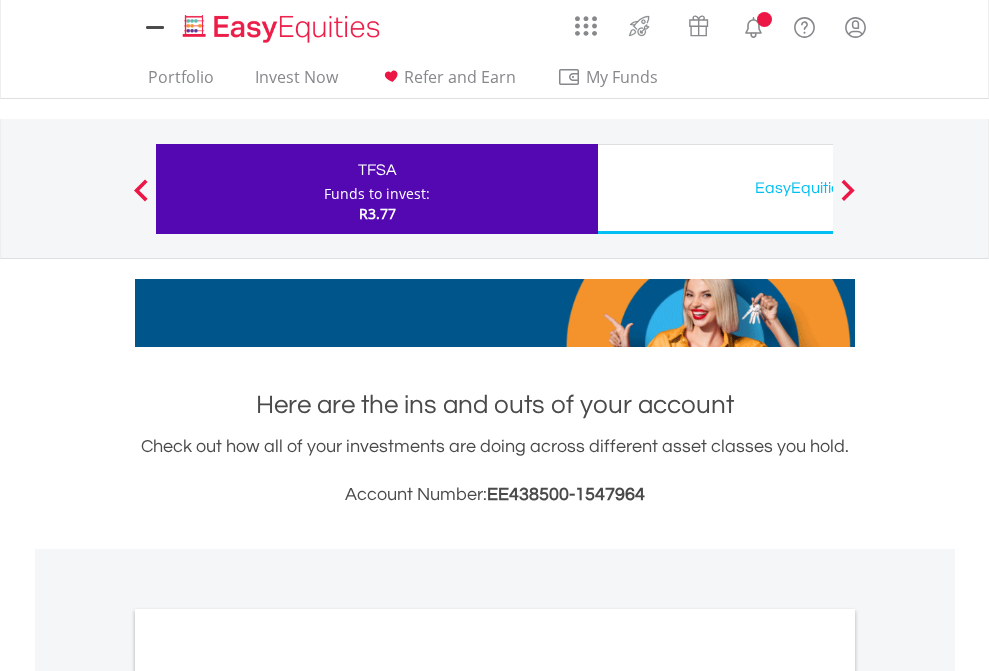 scroll, scrollTop: 0, scrollLeft: 0, axis: both 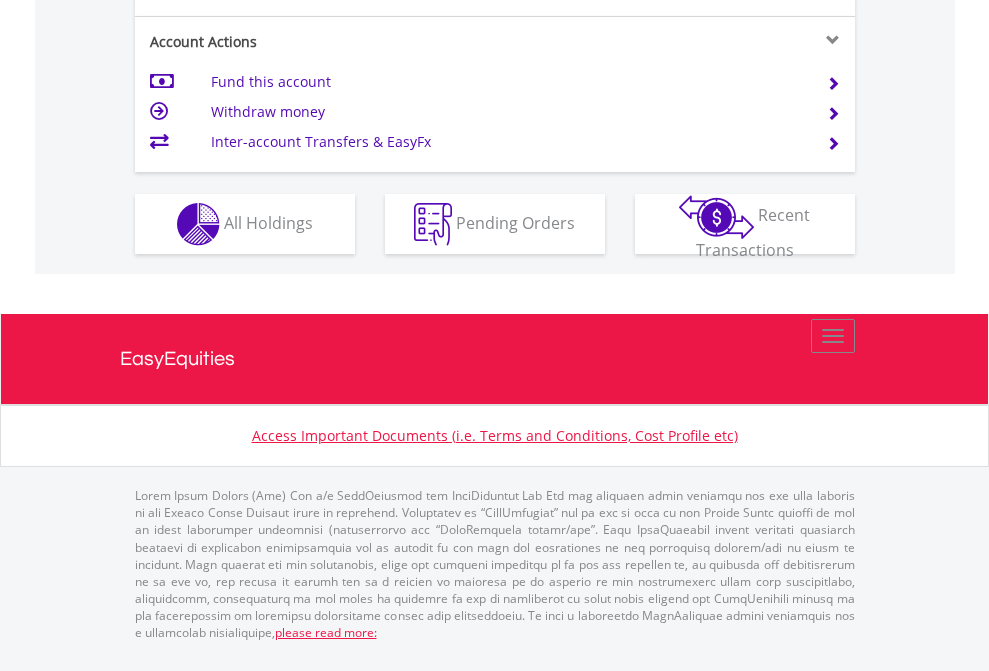 click on "Investment types" at bounding box center [706, -337] 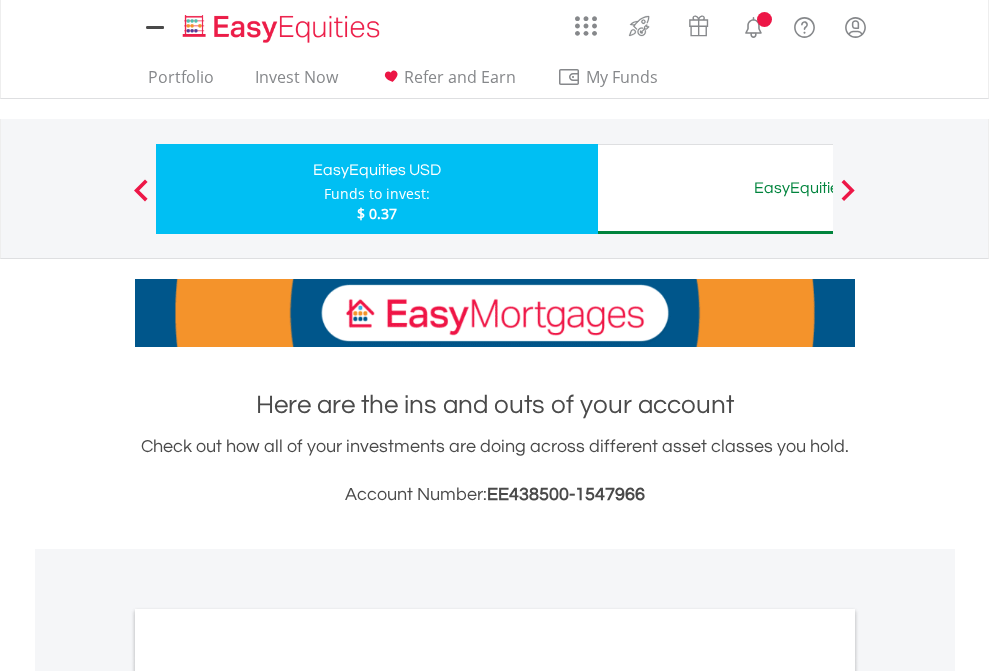 scroll, scrollTop: 0, scrollLeft: 0, axis: both 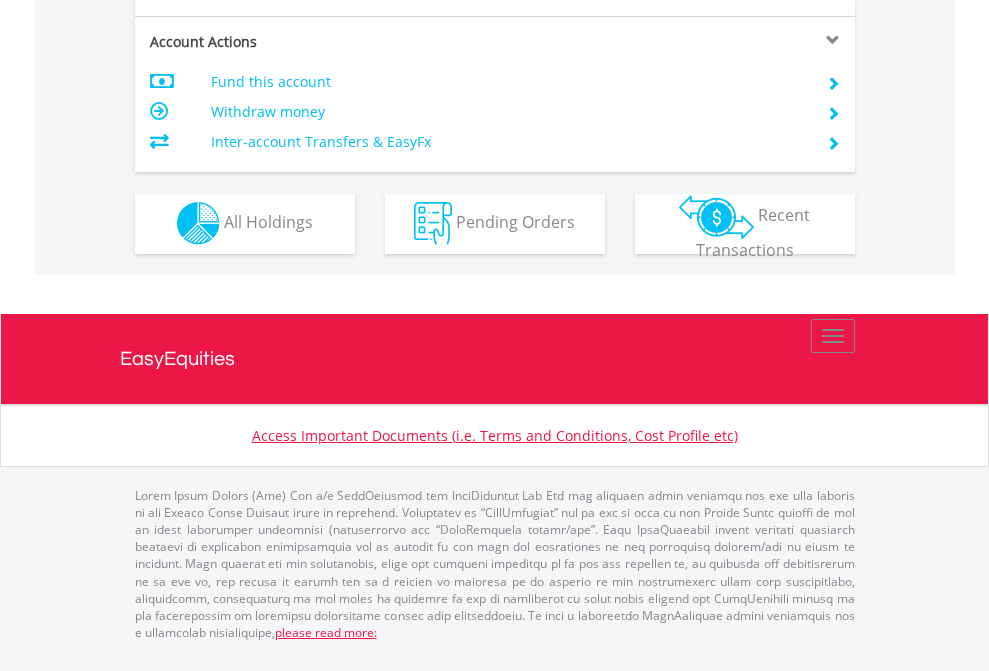 click on "Investment types" at bounding box center [706, -353] 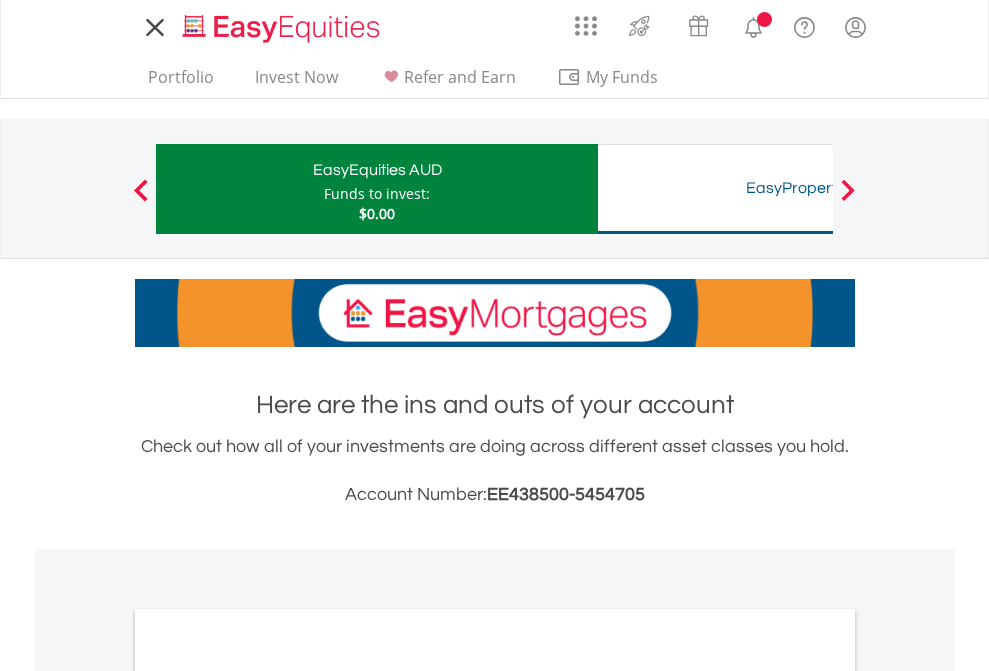 scroll, scrollTop: 0, scrollLeft: 0, axis: both 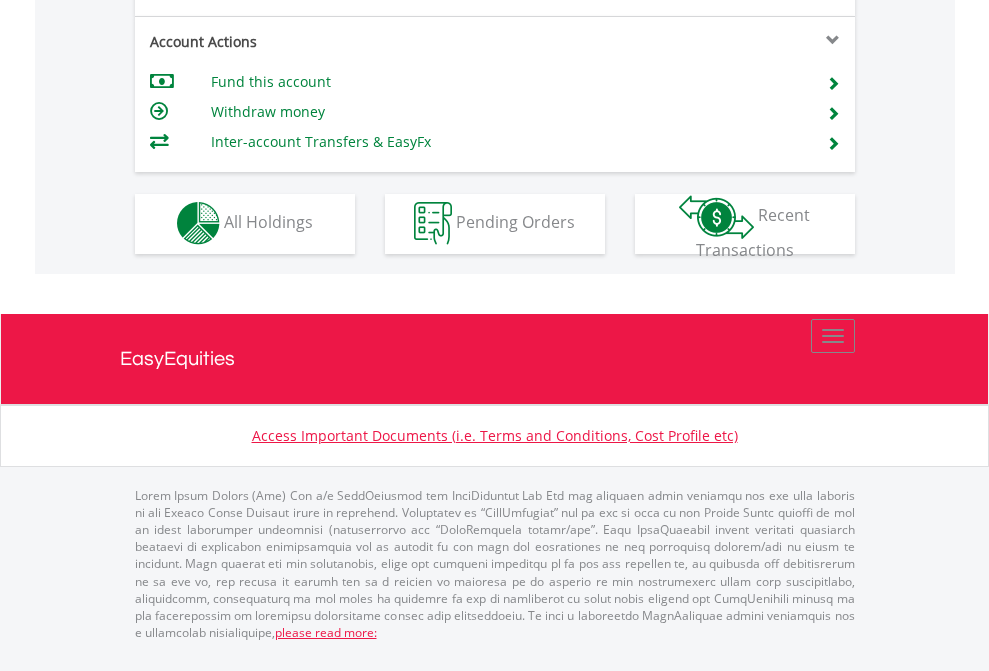 click on "Investment types" at bounding box center (706, -353) 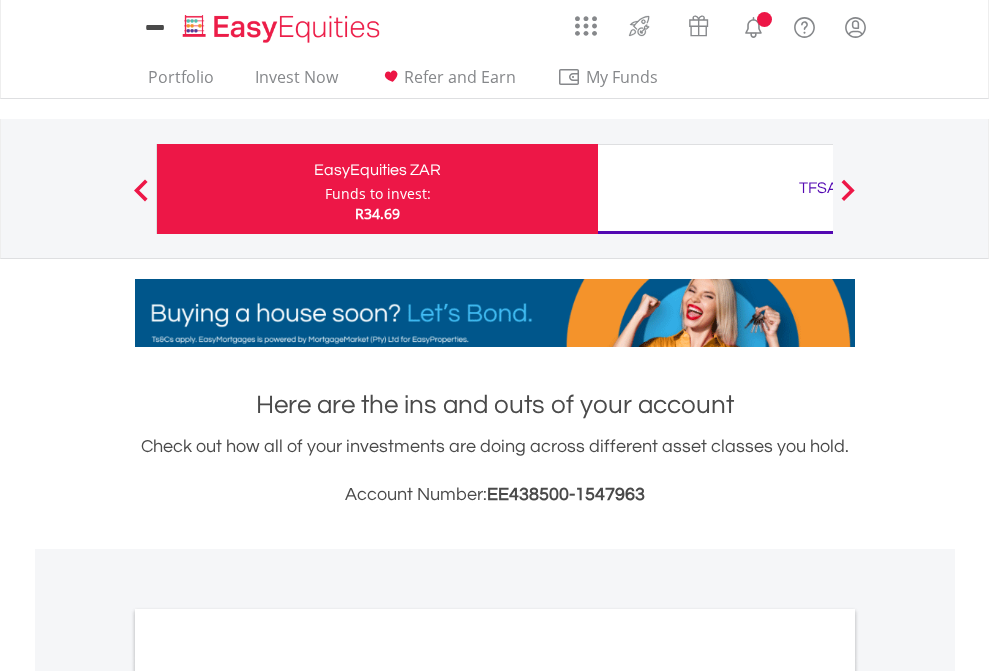 scroll, scrollTop: 0, scrollLeft: 0, axis: both 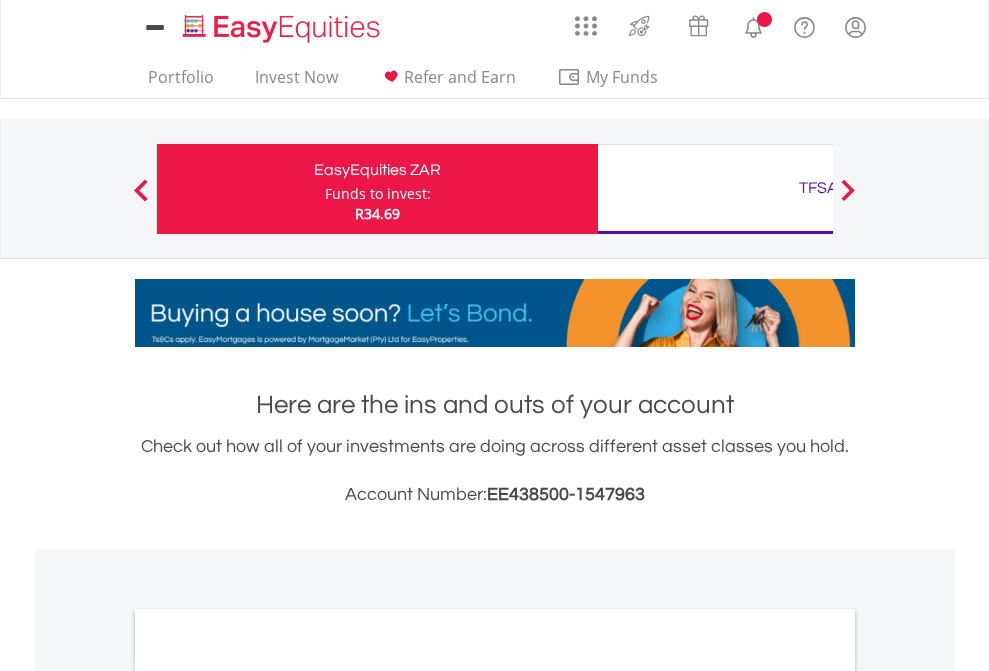 click on "All Holdings" at bounding box center [268, 1096] 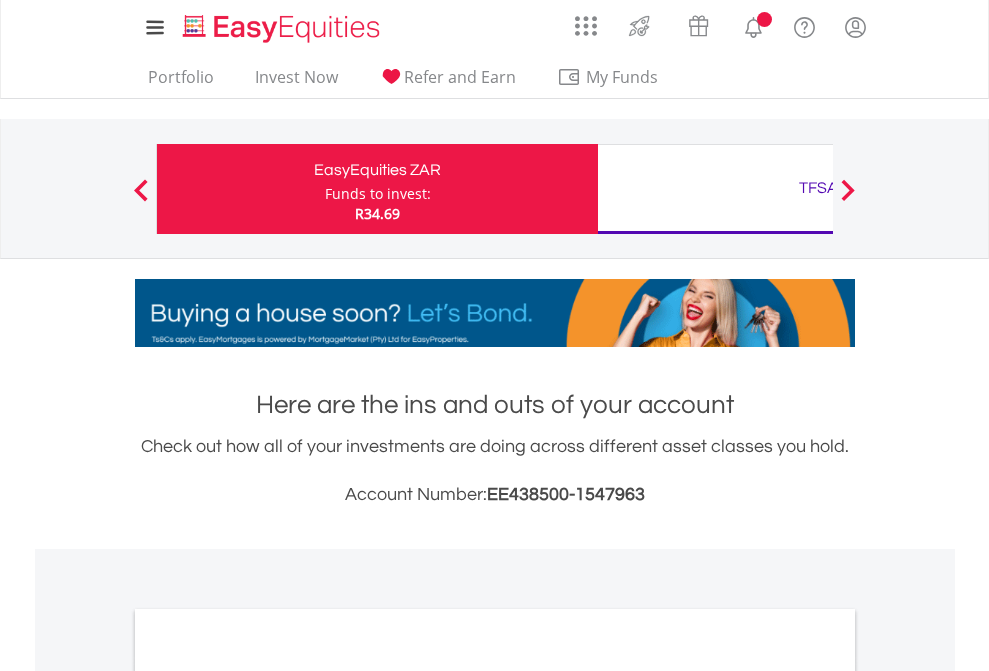 scroll, scrollTop: 1202, scrollLeft: 0, axis: vertical 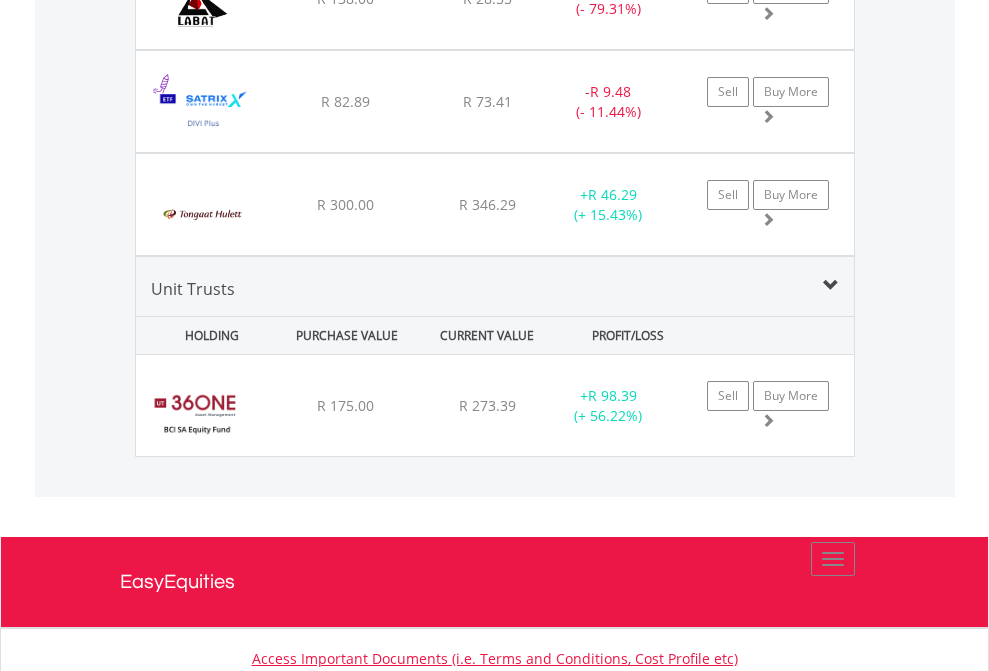 click on "TFSA" at bounding box center (818, -2196) 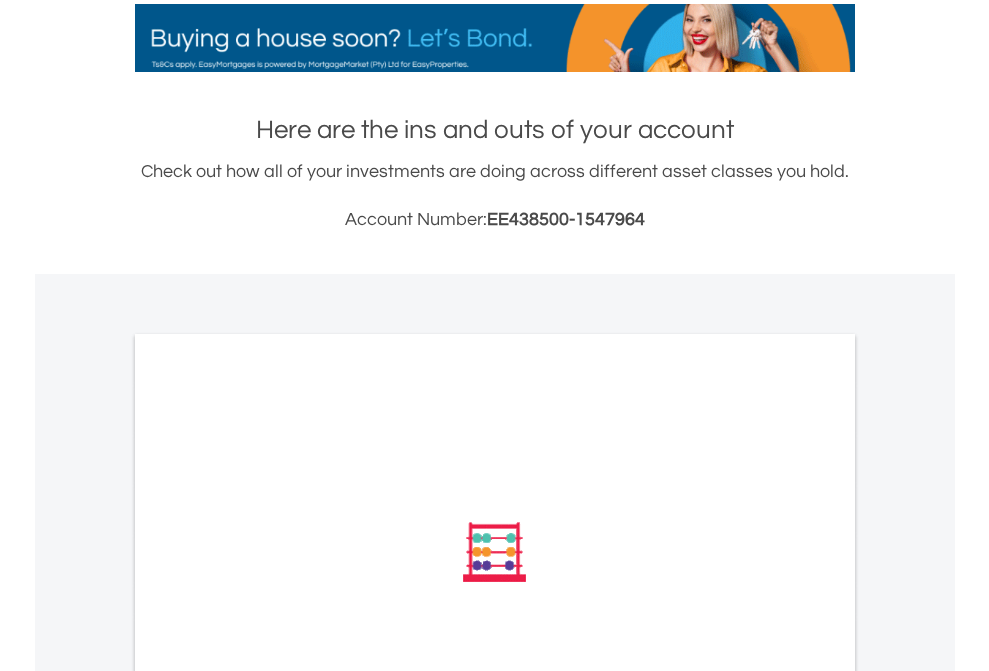 click on "All Holdings" at bounding box center [268, 821] 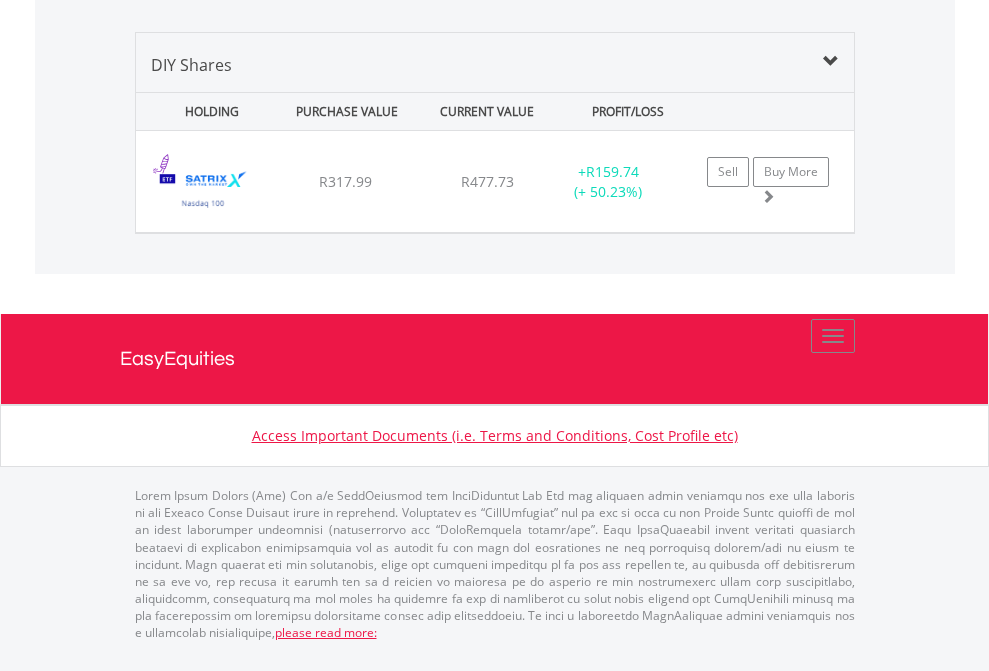 scroll, scrollTop: 1933, scrollLeft: 0, axis: vertical 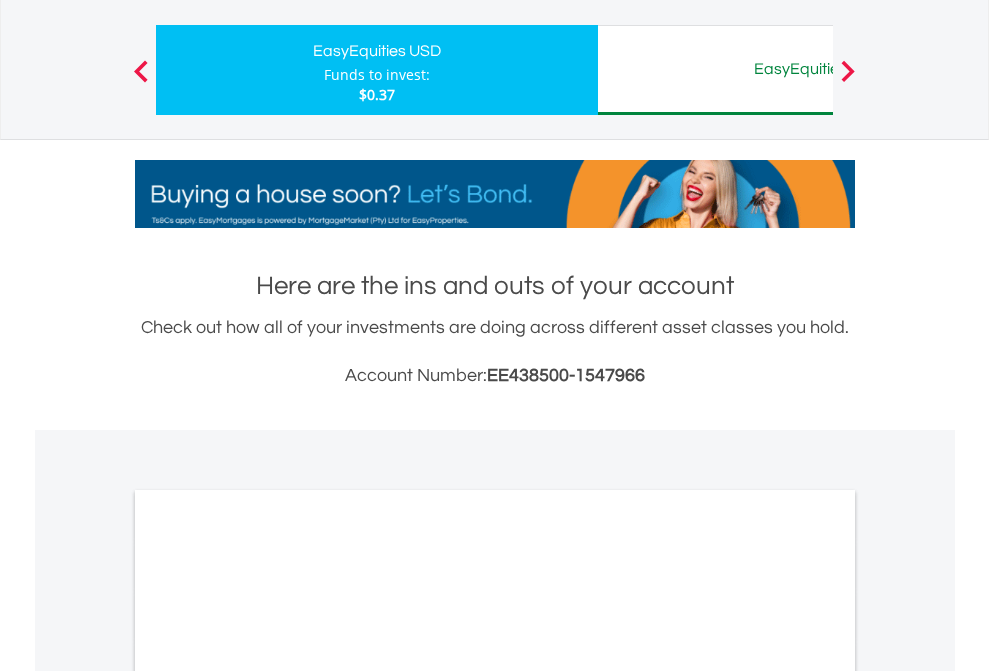 click on "All Holdings" at bounding box center (268, 977) 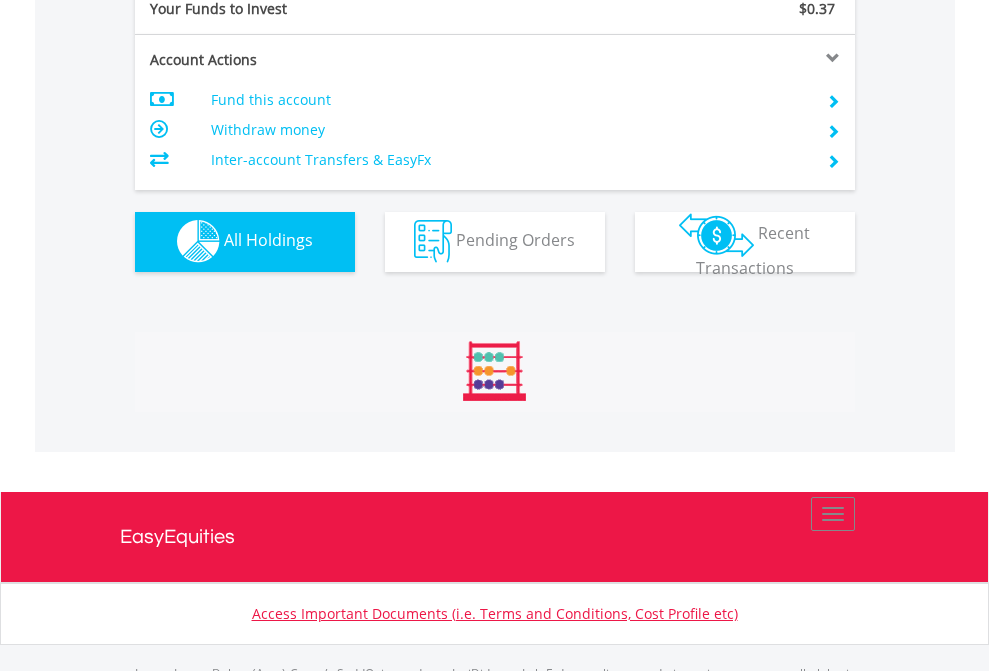 scroll, scrollTop: 999808, scrollLeft: 999687, axis: both 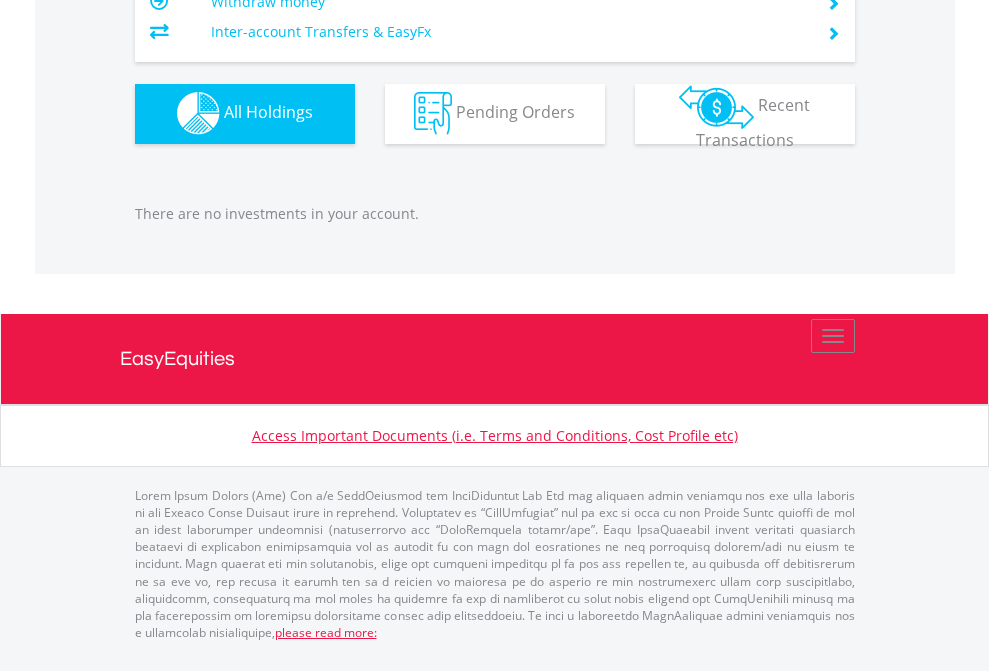 click on "EasyEquities AUD" at bounding box center [818, -1142] 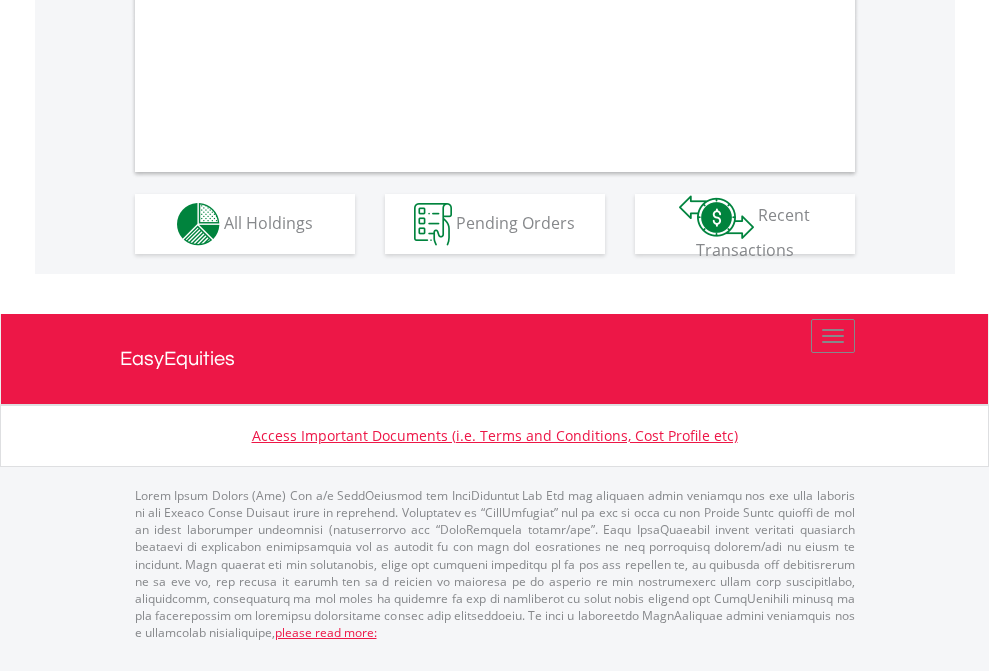 click on "All Holdings" at bounding box center [268, 222] 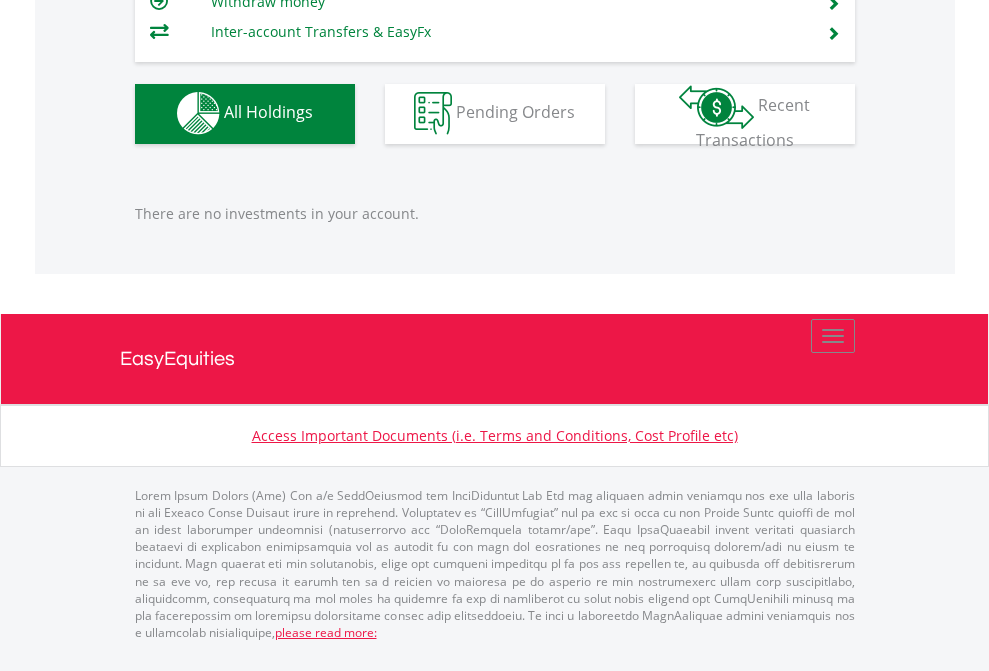 scroll, scrollTop: 1980, scrollLeft: 0, axis: vertical 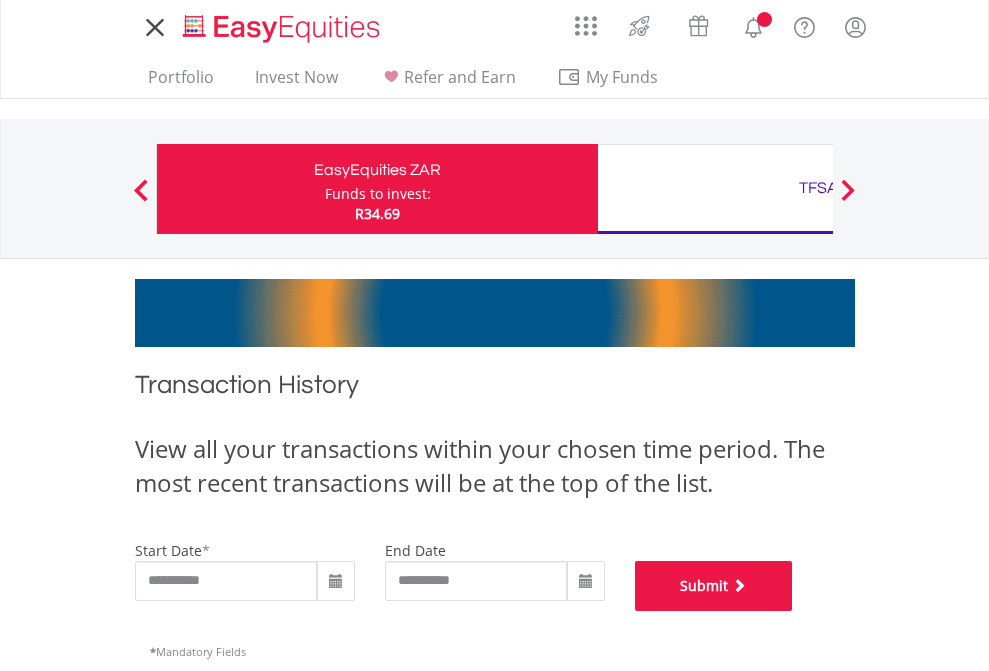 click on "Submit" at bounding box center (714, 586) 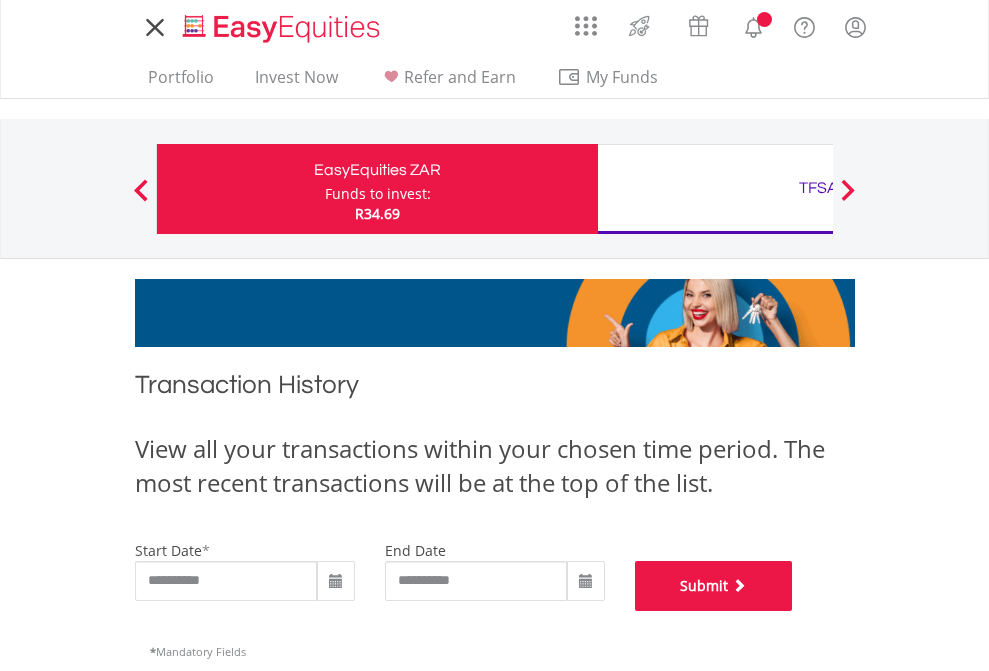 scroll, scrollTop: 811, scrollLeft: 0, axis: vertical 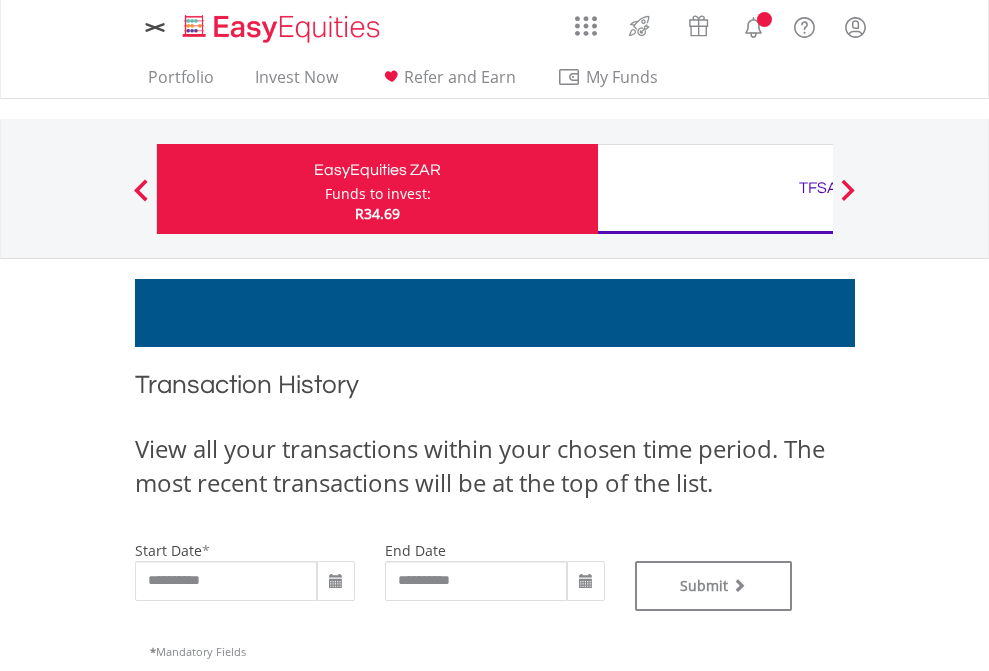 click on "TFSA" at bounding box center [818, 188] 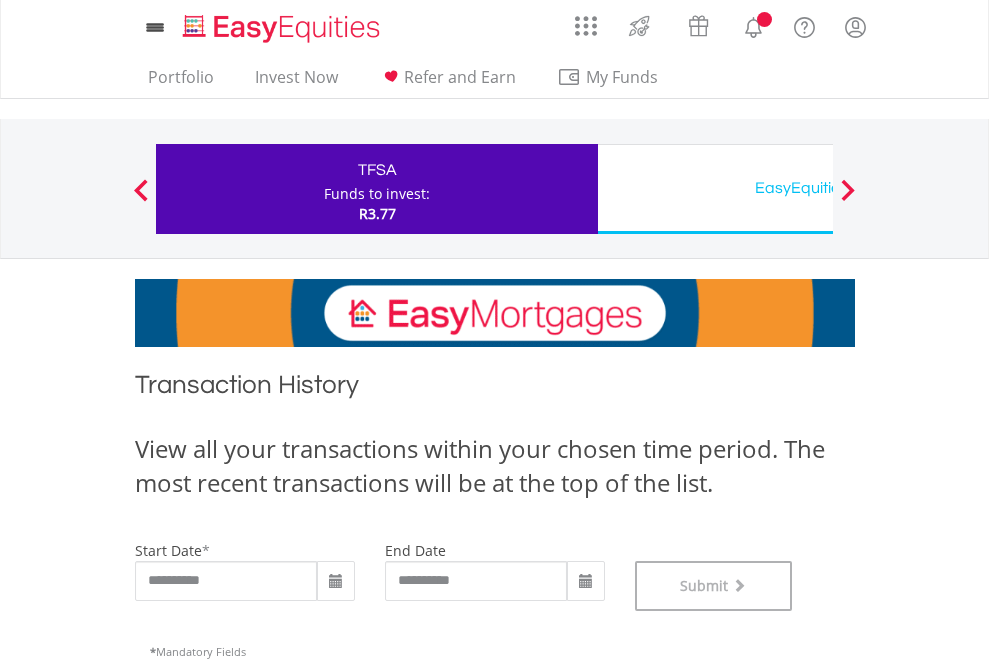 scroll, scrollTop: 811, scrollLeft: 0, axis: vertical 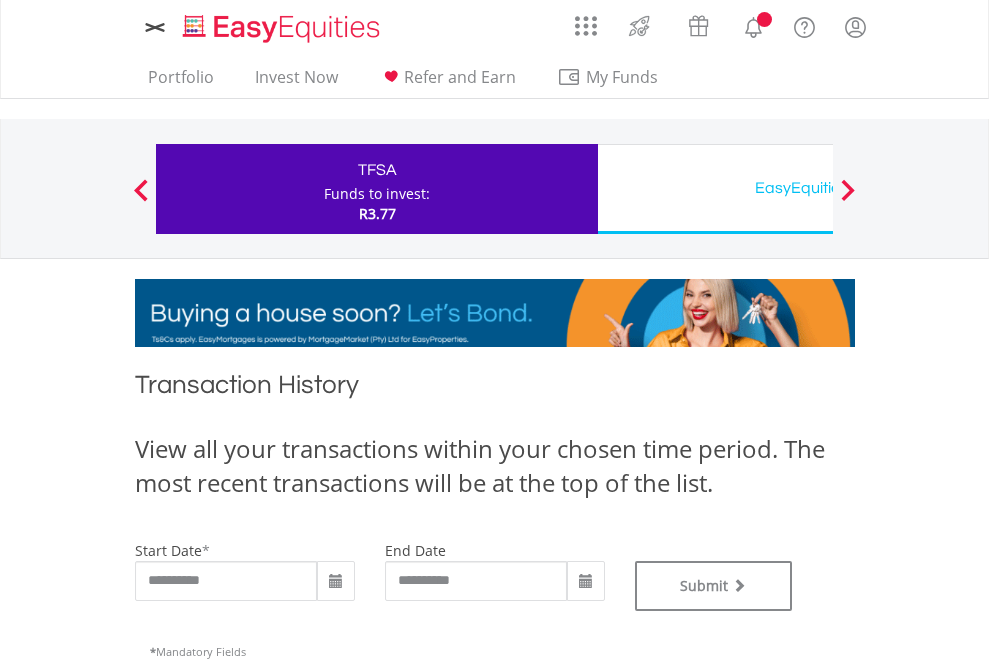 click on "EasyEquities USD" at bounding box center (818, 188) 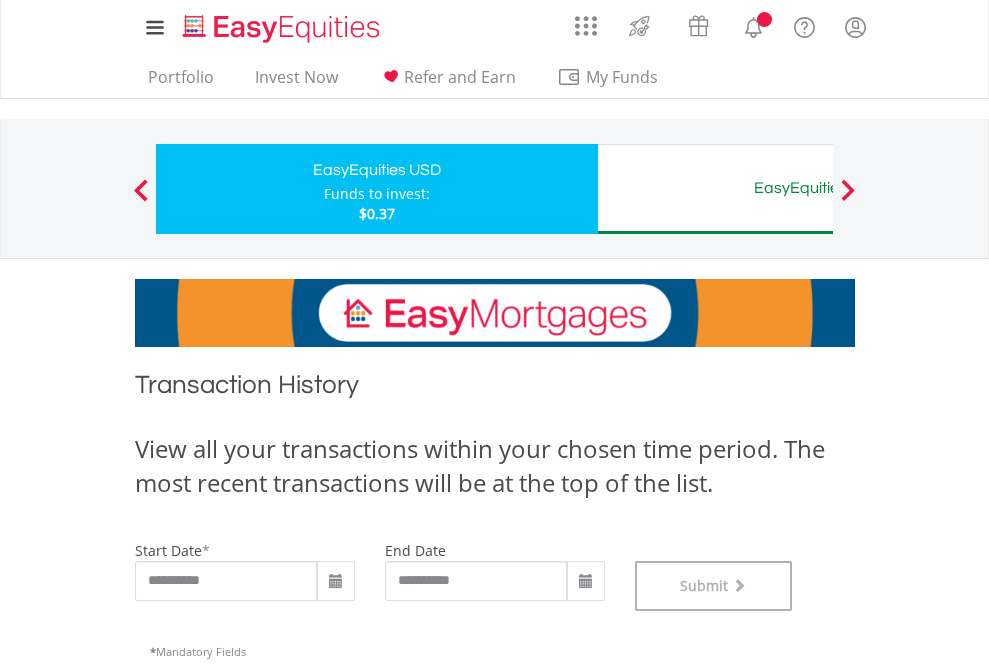 scroll, scrollTop: 811, scrollLeft: 0, axis: vertical 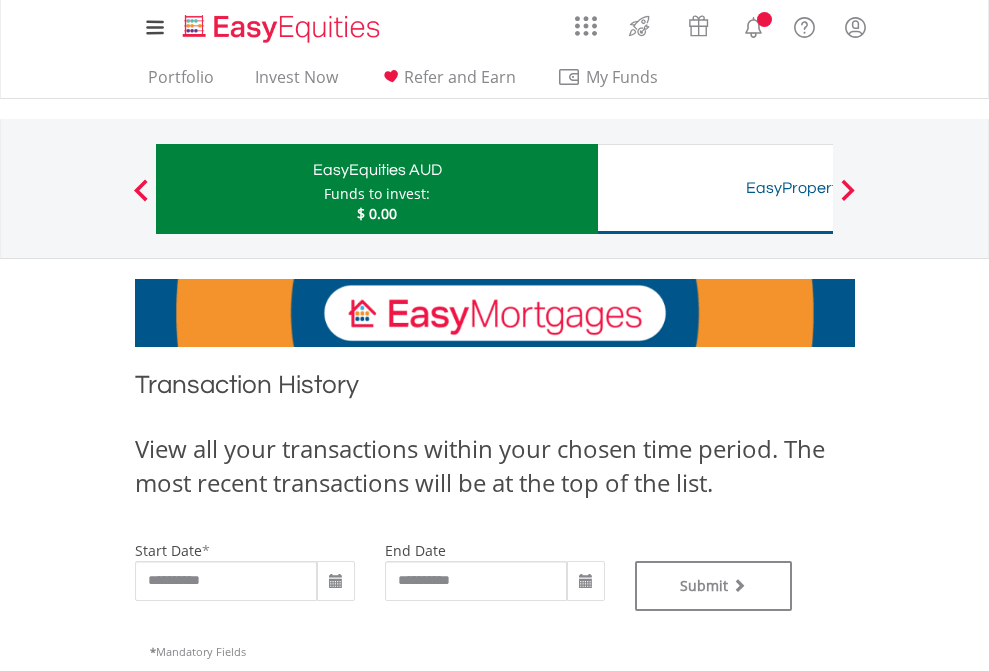 type on "**********" 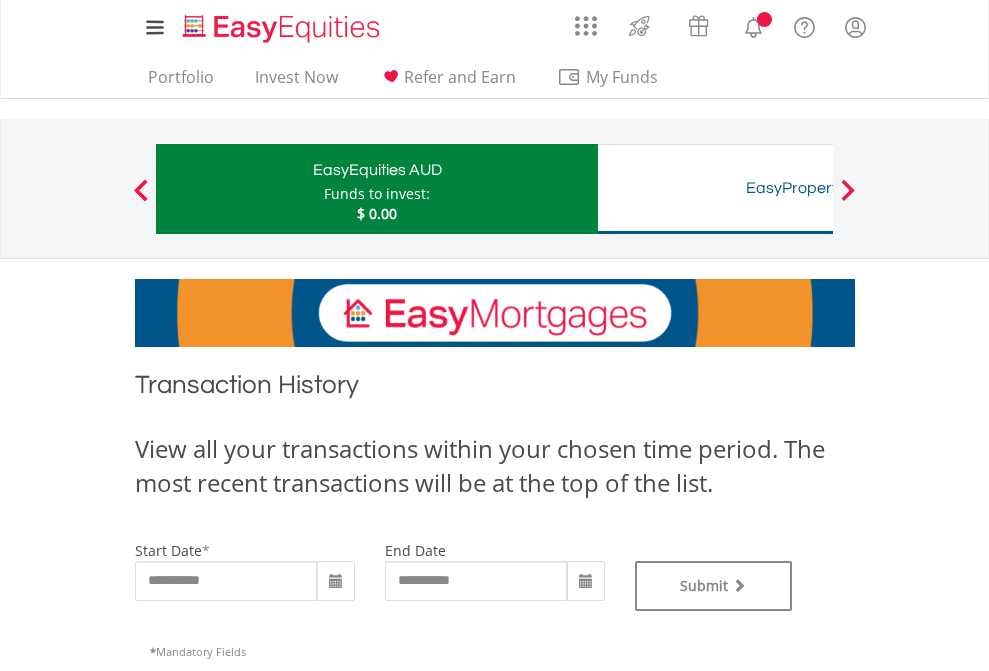 scroll, scrollTop: 0, scrollLeft: 0, axis: both 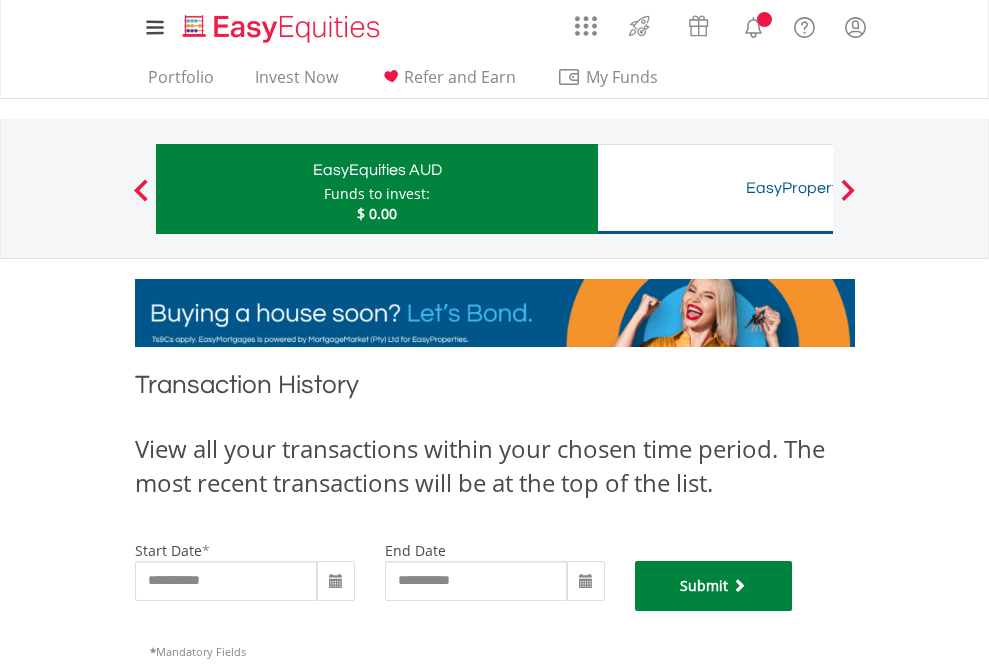 click on "Submit" at bounding box center (714, 586) 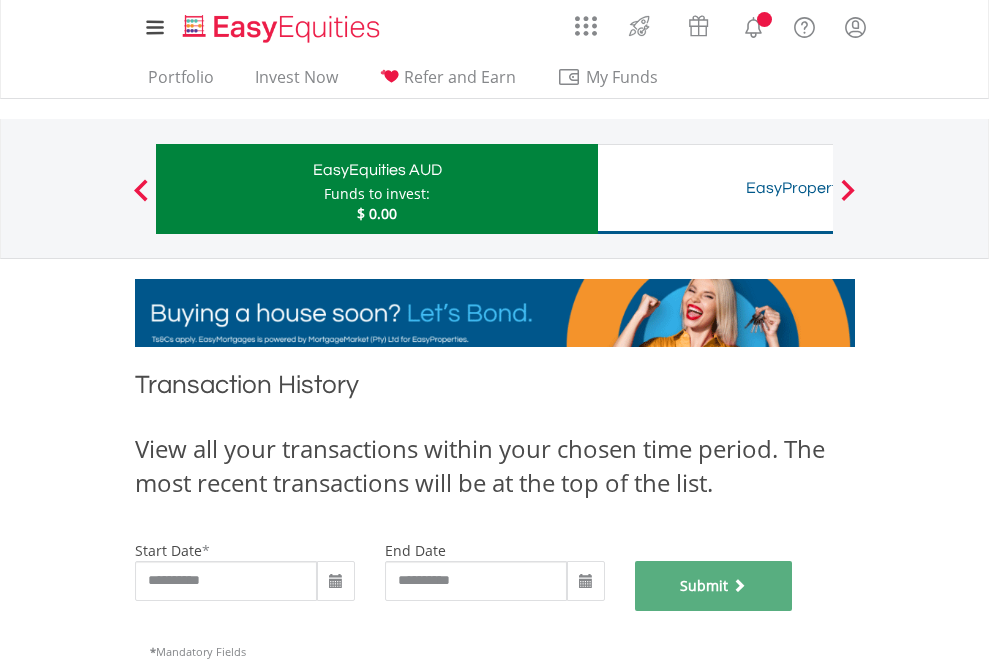 scroll, scrollTop: 811, scrollLeft: 0, axis: vertical 